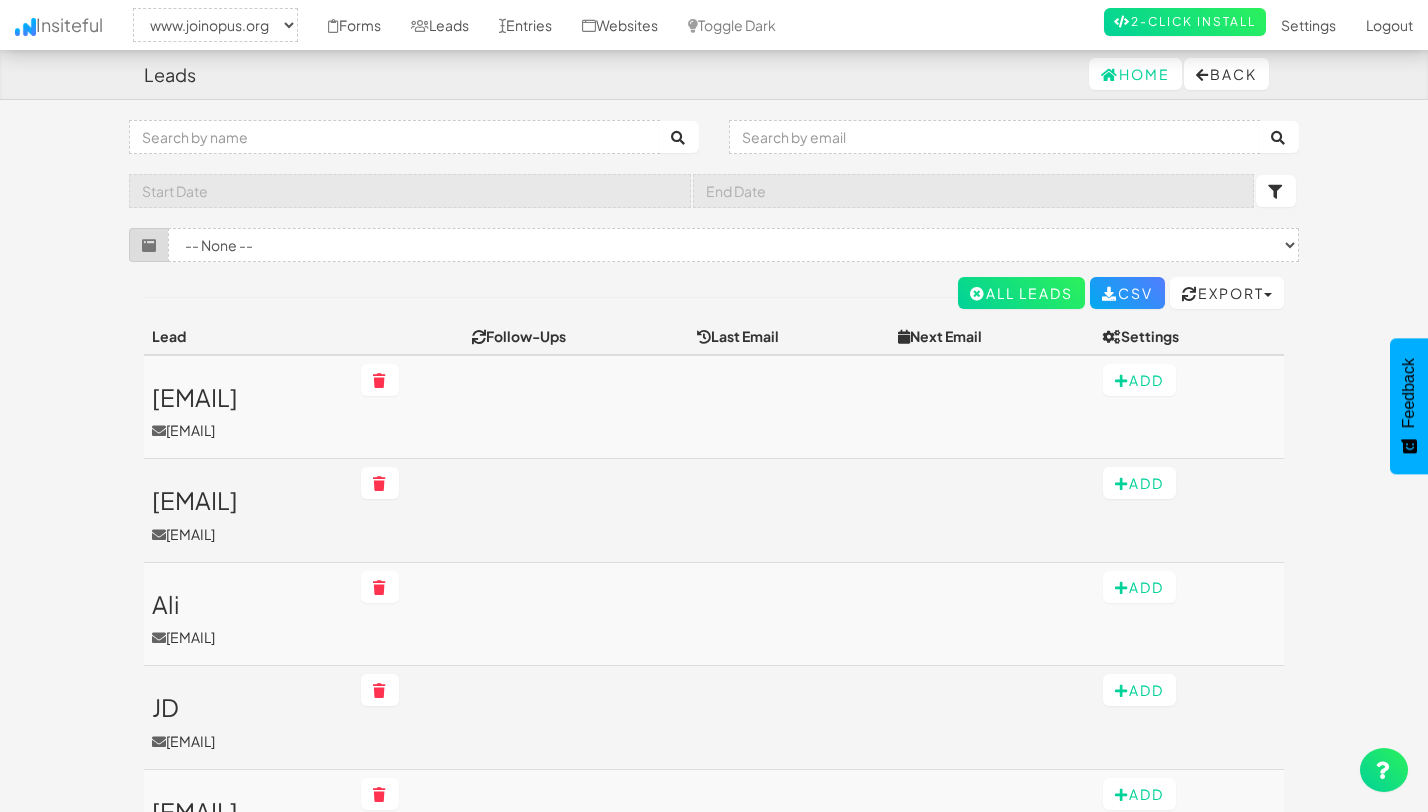 select on "2352" 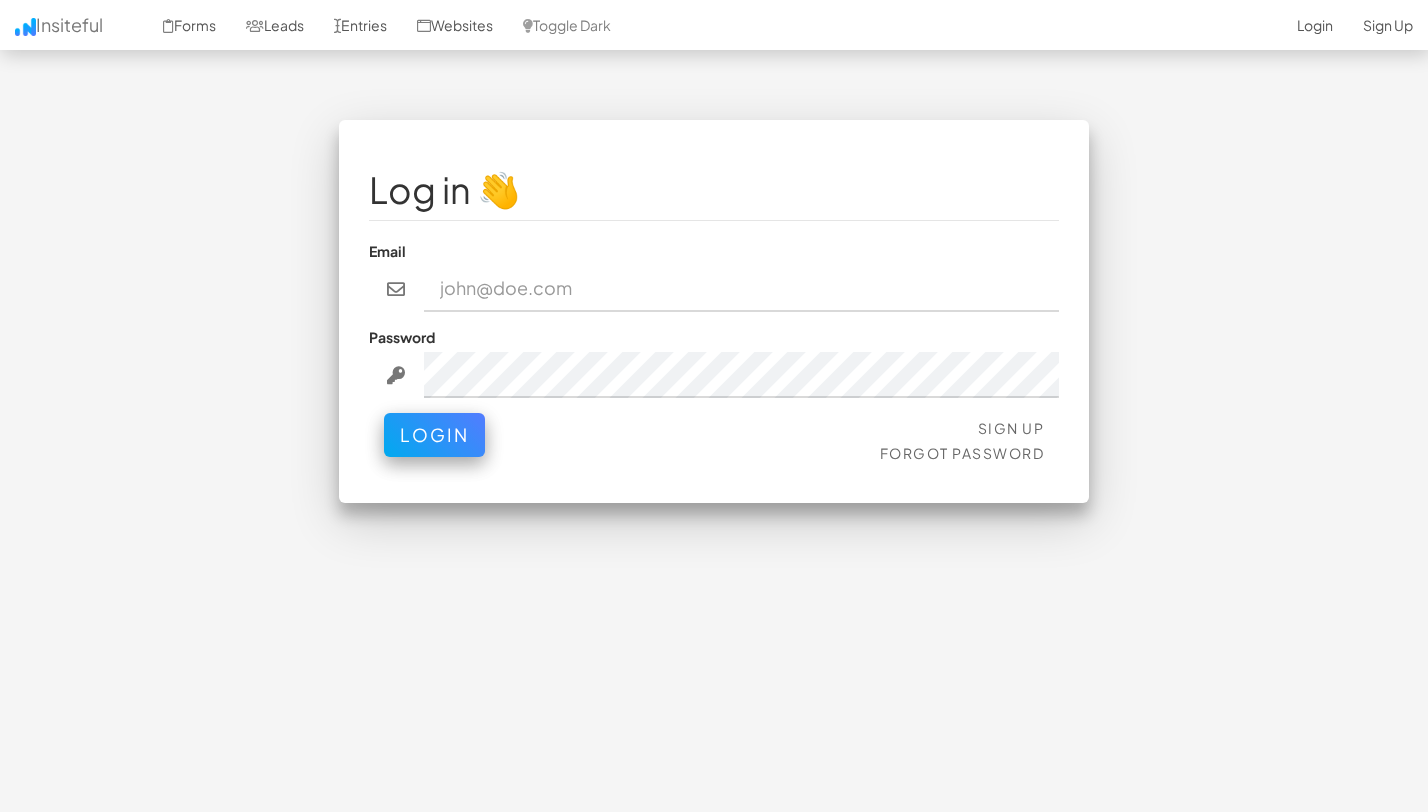 scroll, scrollTop: 0, scrollLeft: 0, axis: both 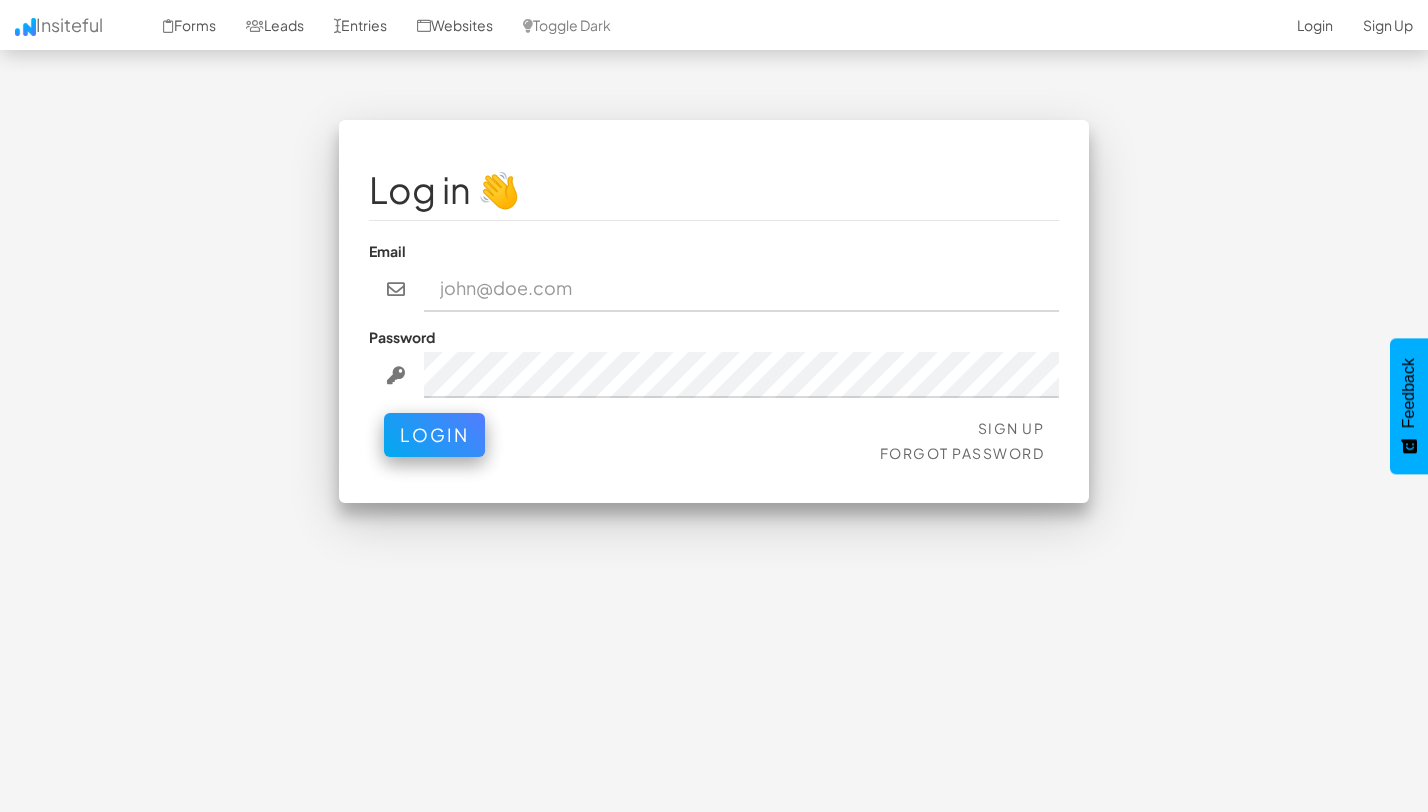 click at bounding box center [742, 289] 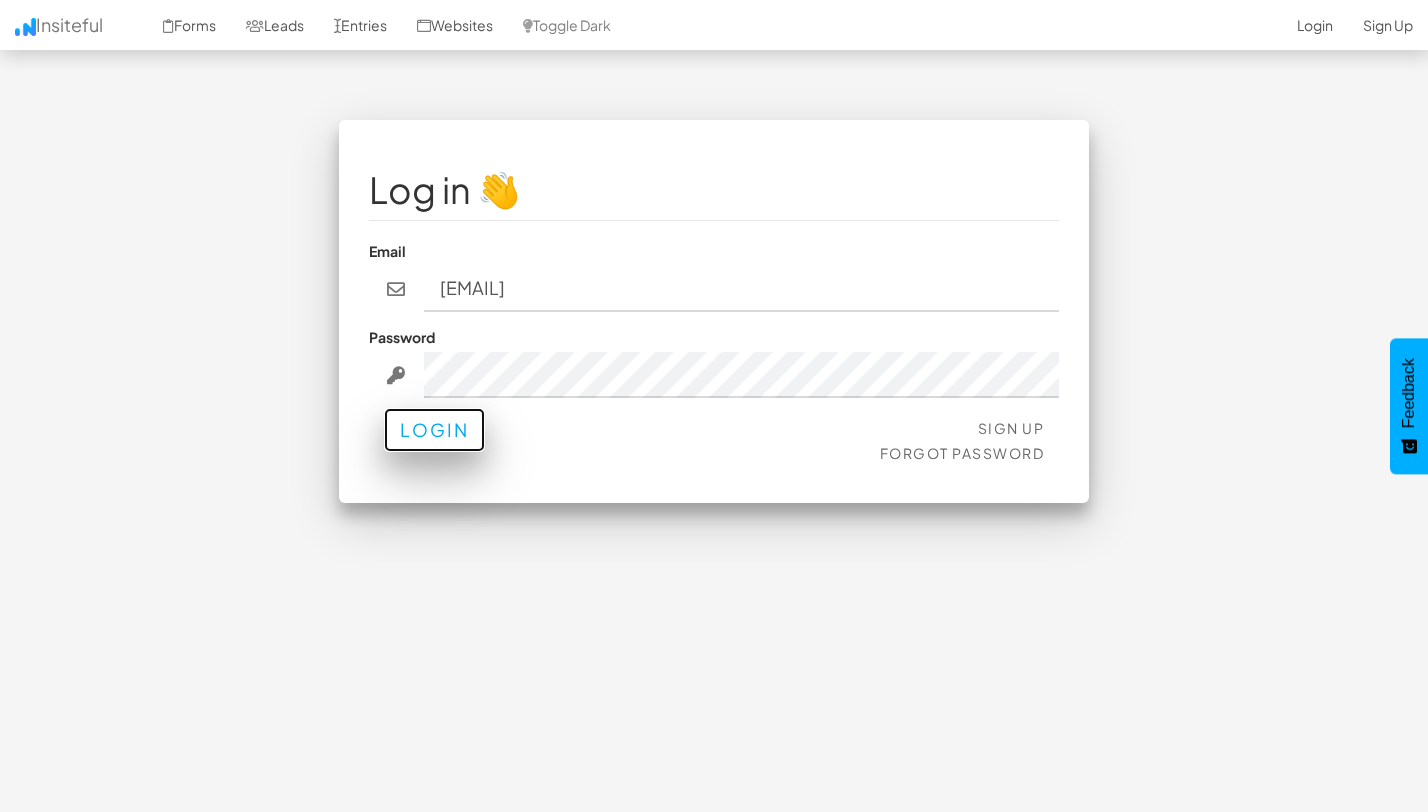 click on "Login" at bounding box center (434, 430) 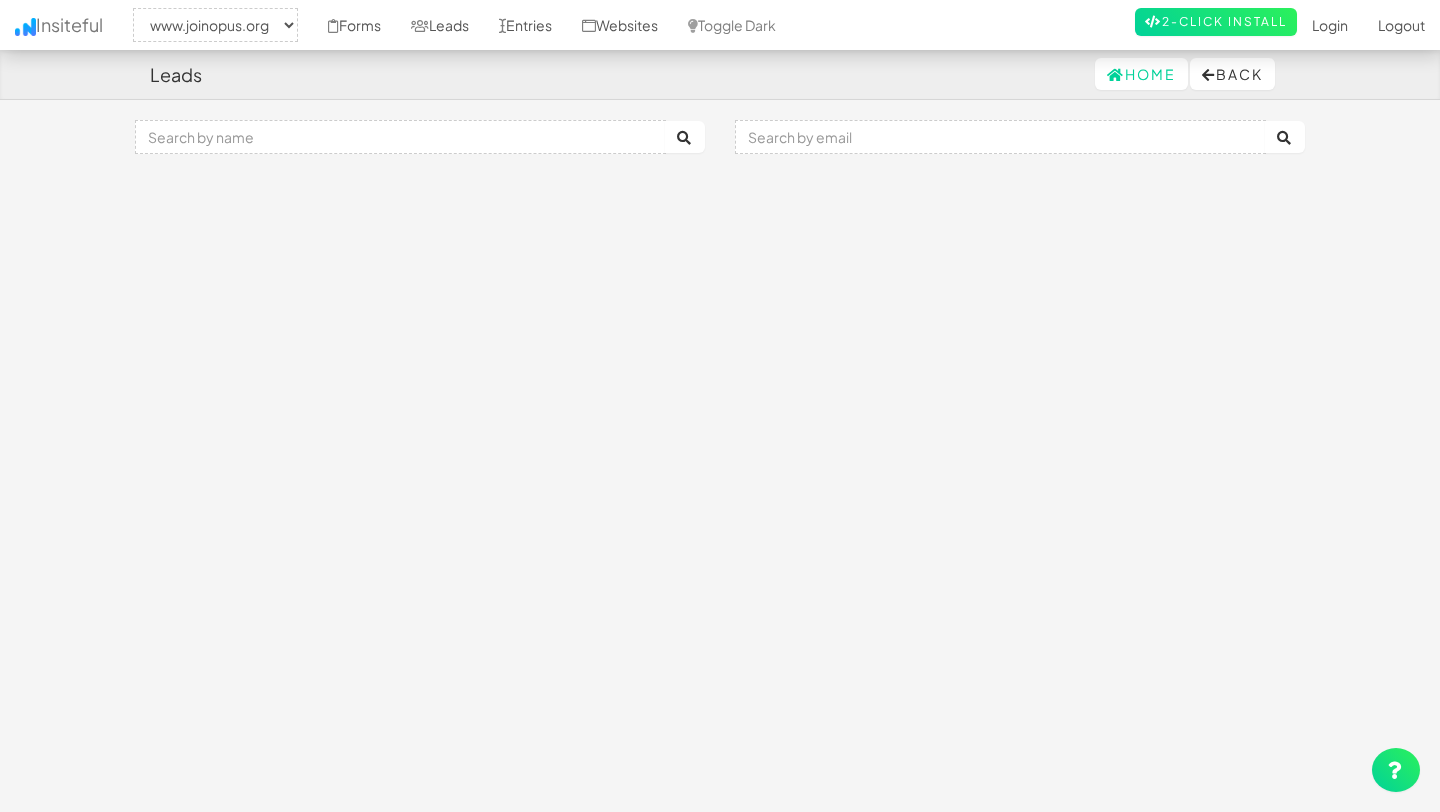 select on "2352" 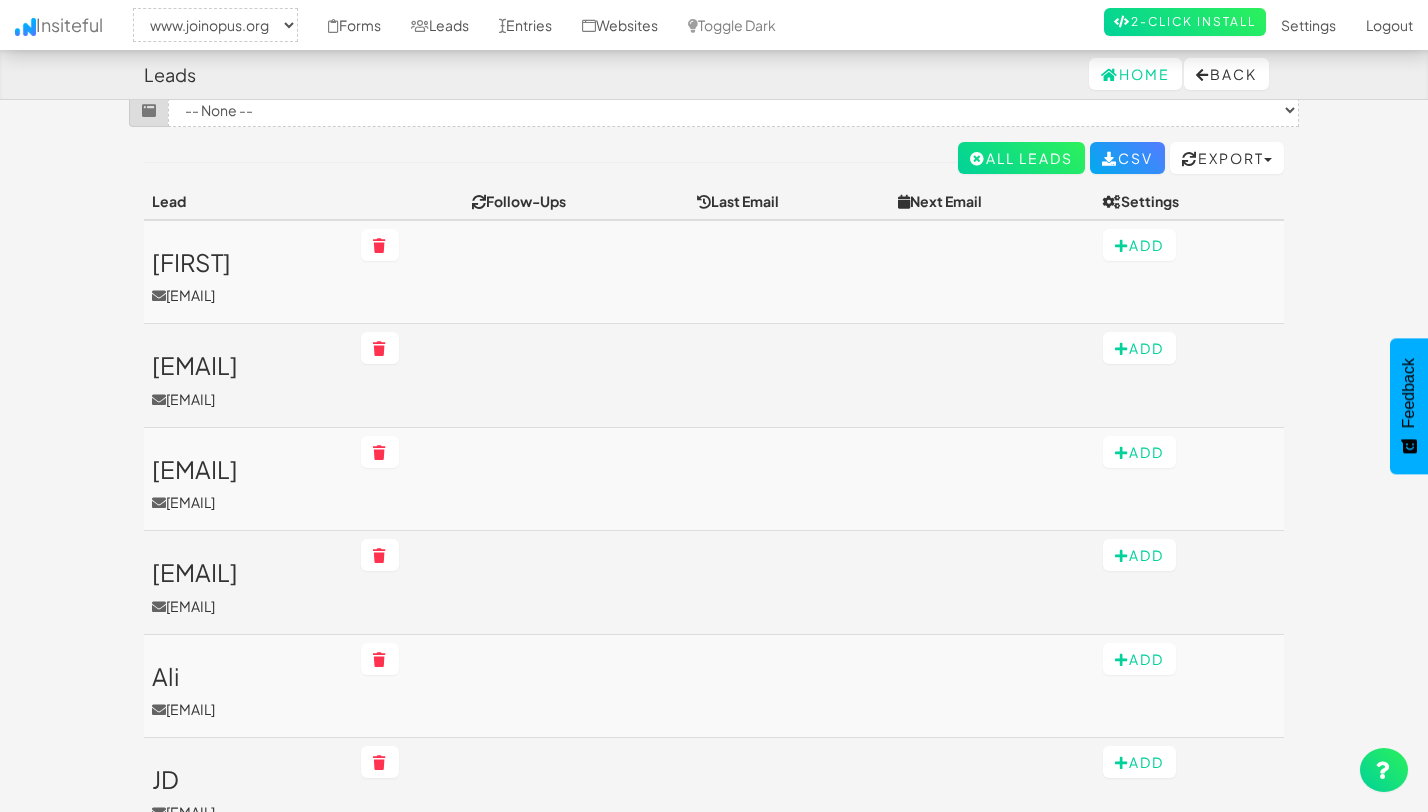 scroll, scrollTop: 136, scrollLeft: 0, axis: vertical 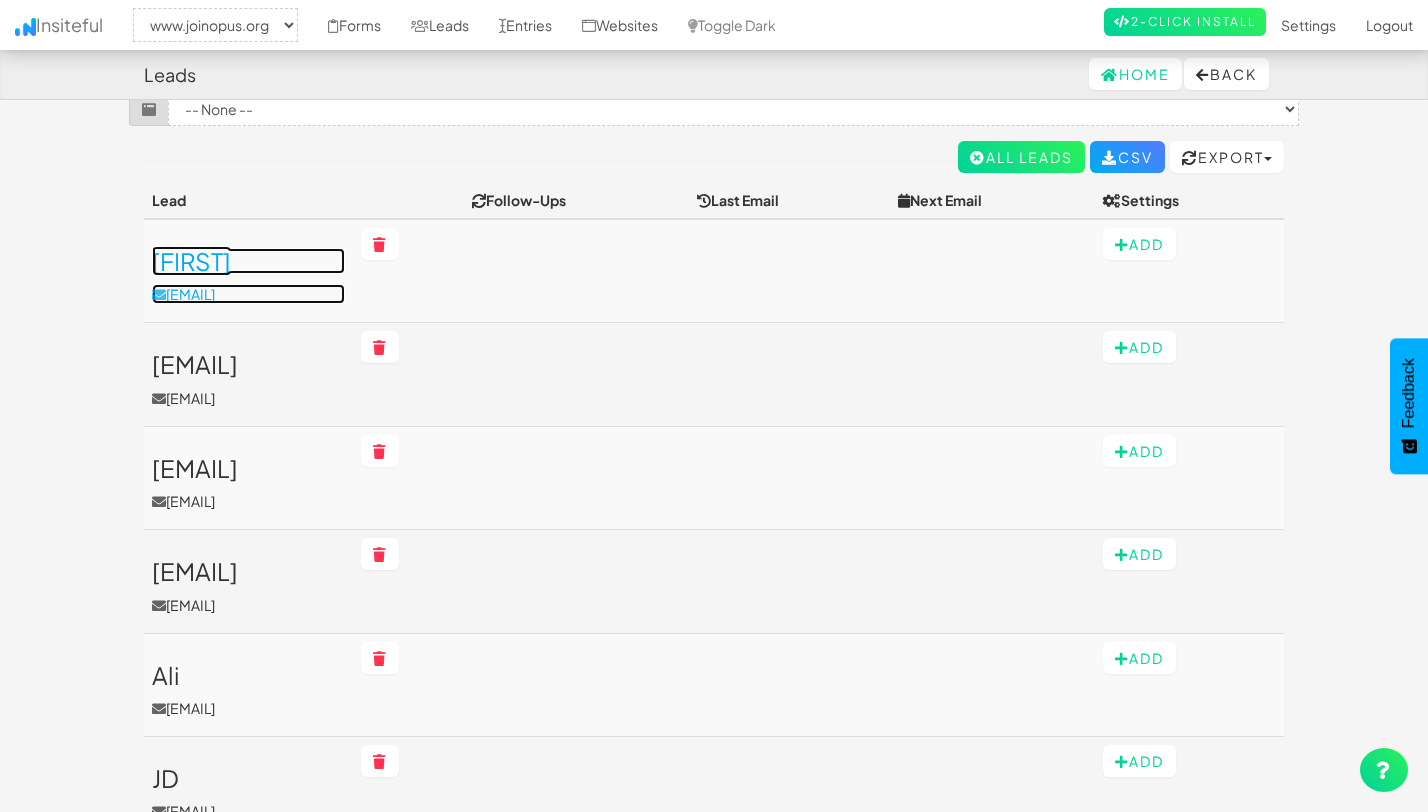 click on "[FIRST] [LAST]" at bounding box center [248, 261] 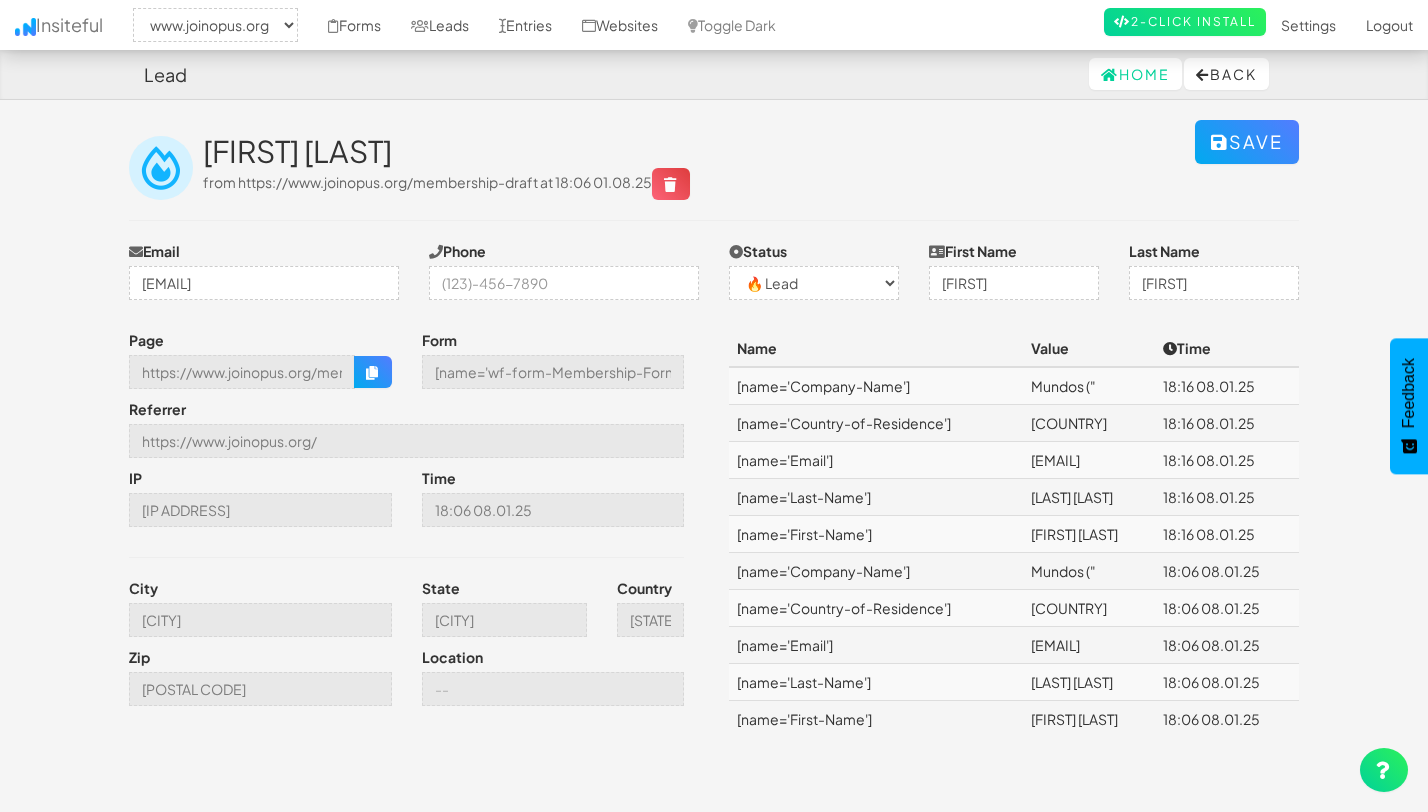 select on "2352" 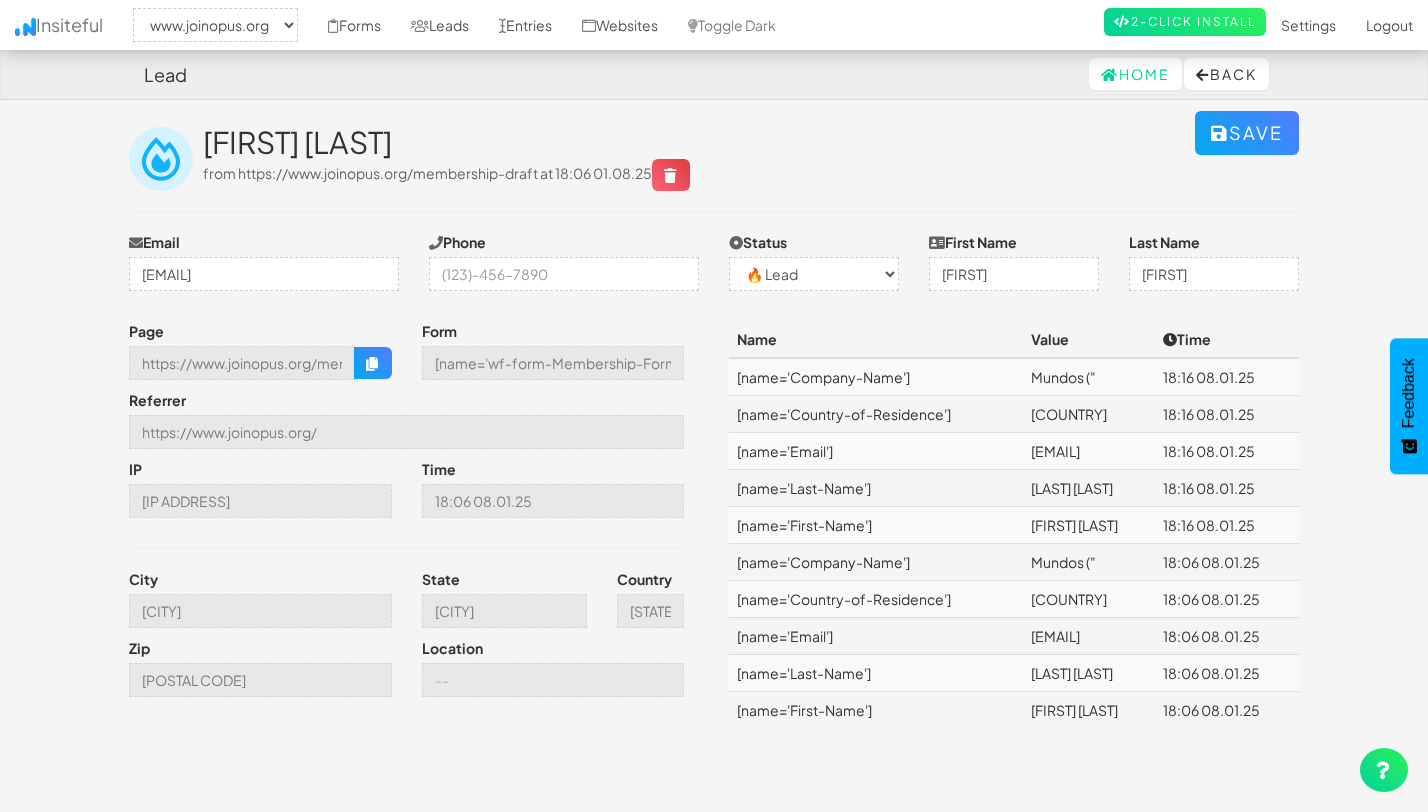 scroll, scrollTop: 0, scrollLeft: 0, axis: both 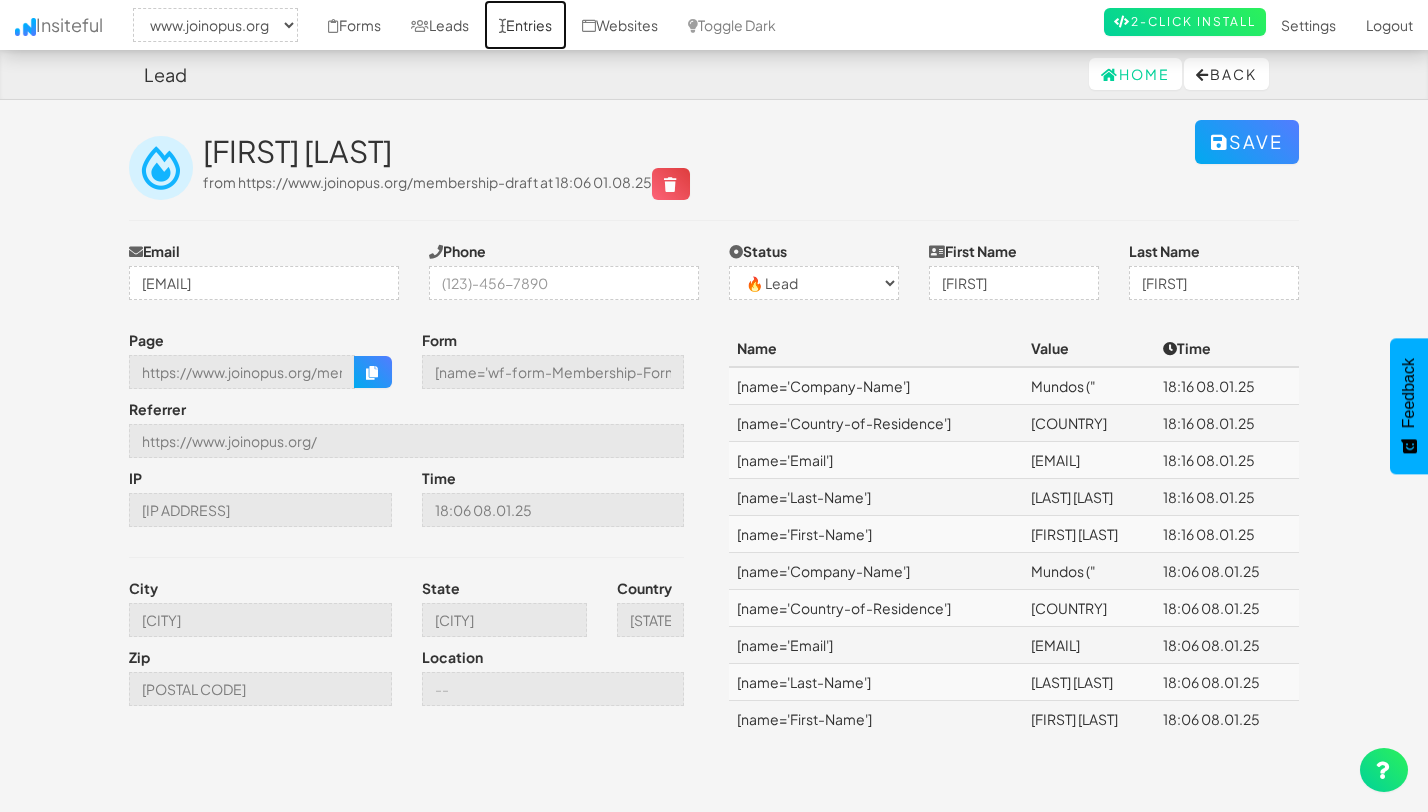click on "Entries" at bounding box center [525, 25] 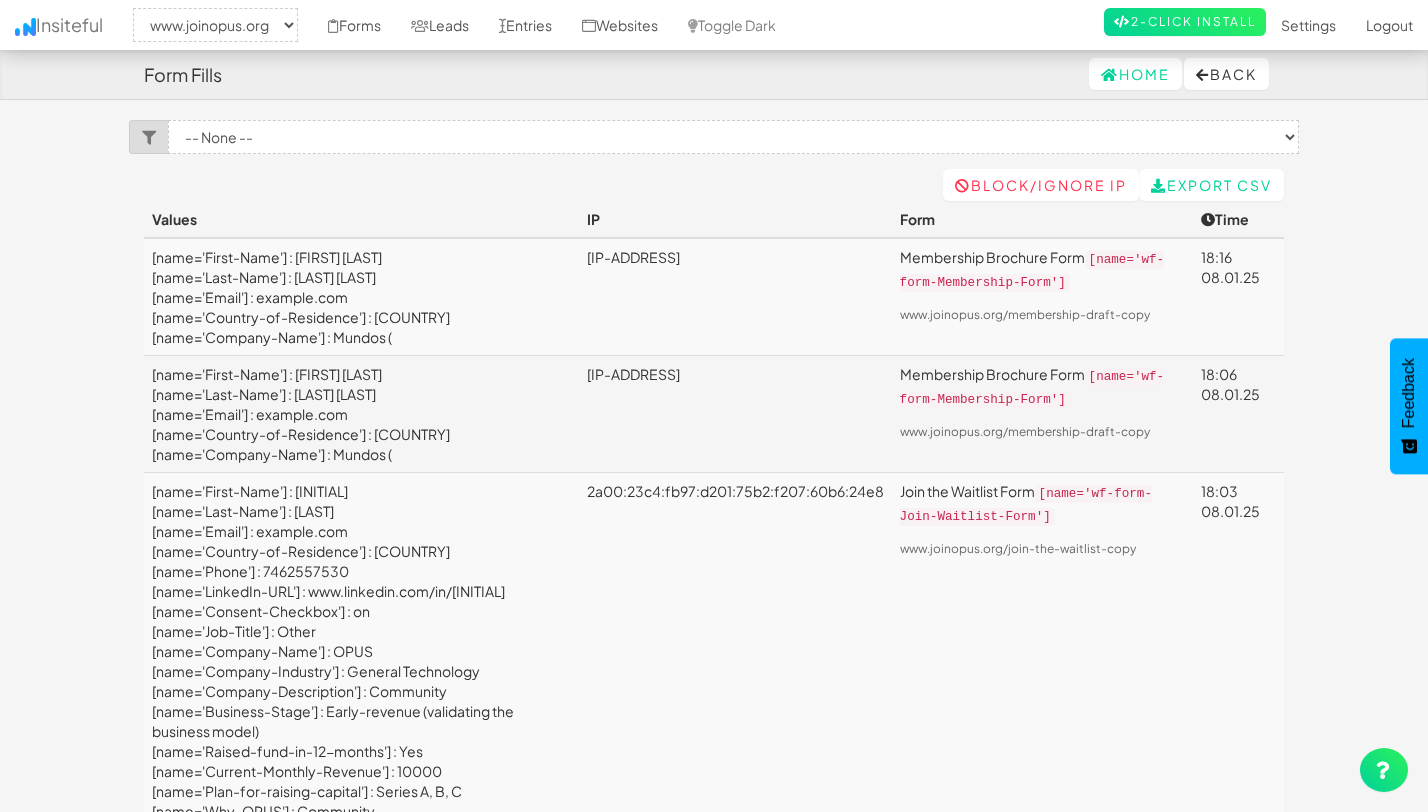 select on "2352" 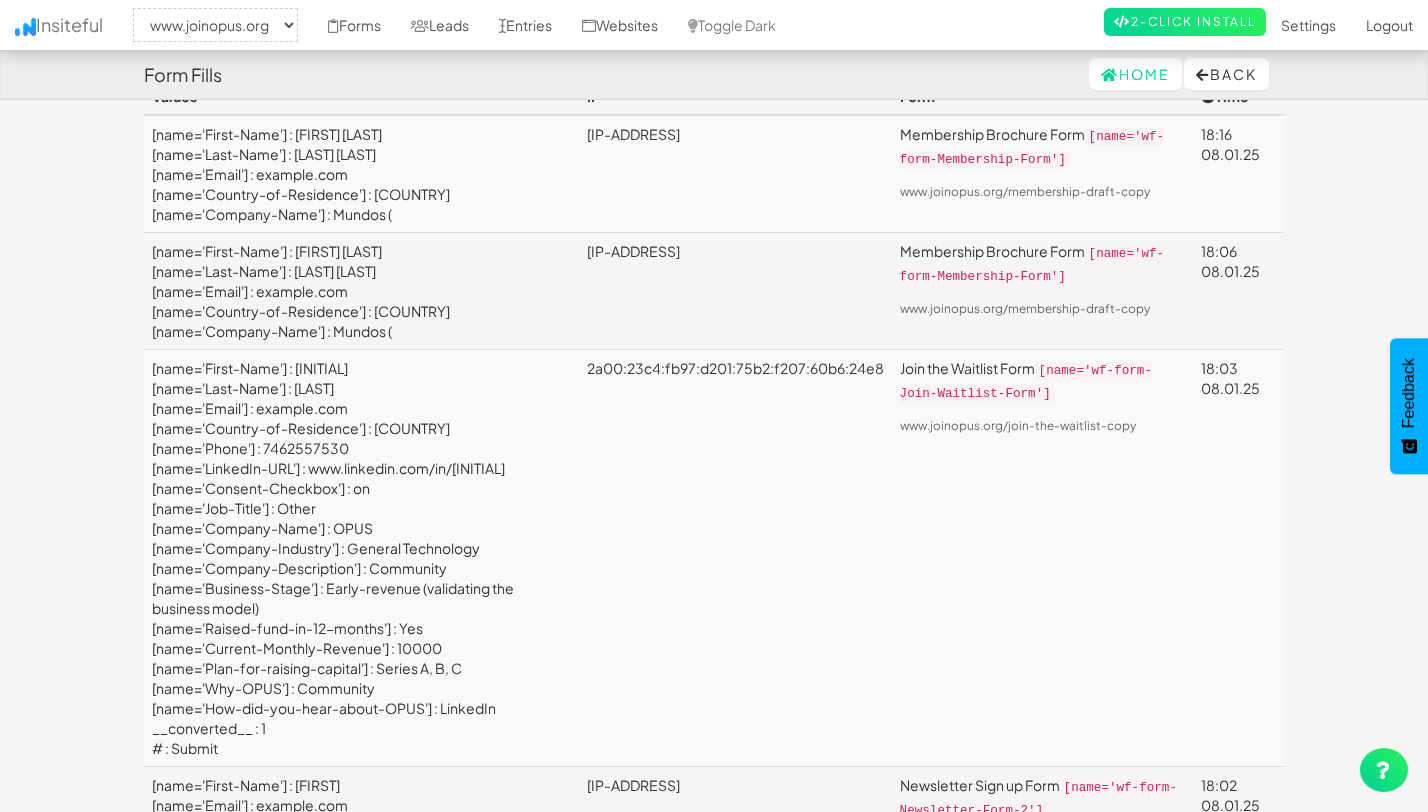 scroll, scrollTop: 0, scrollLeft: 0, axis: both 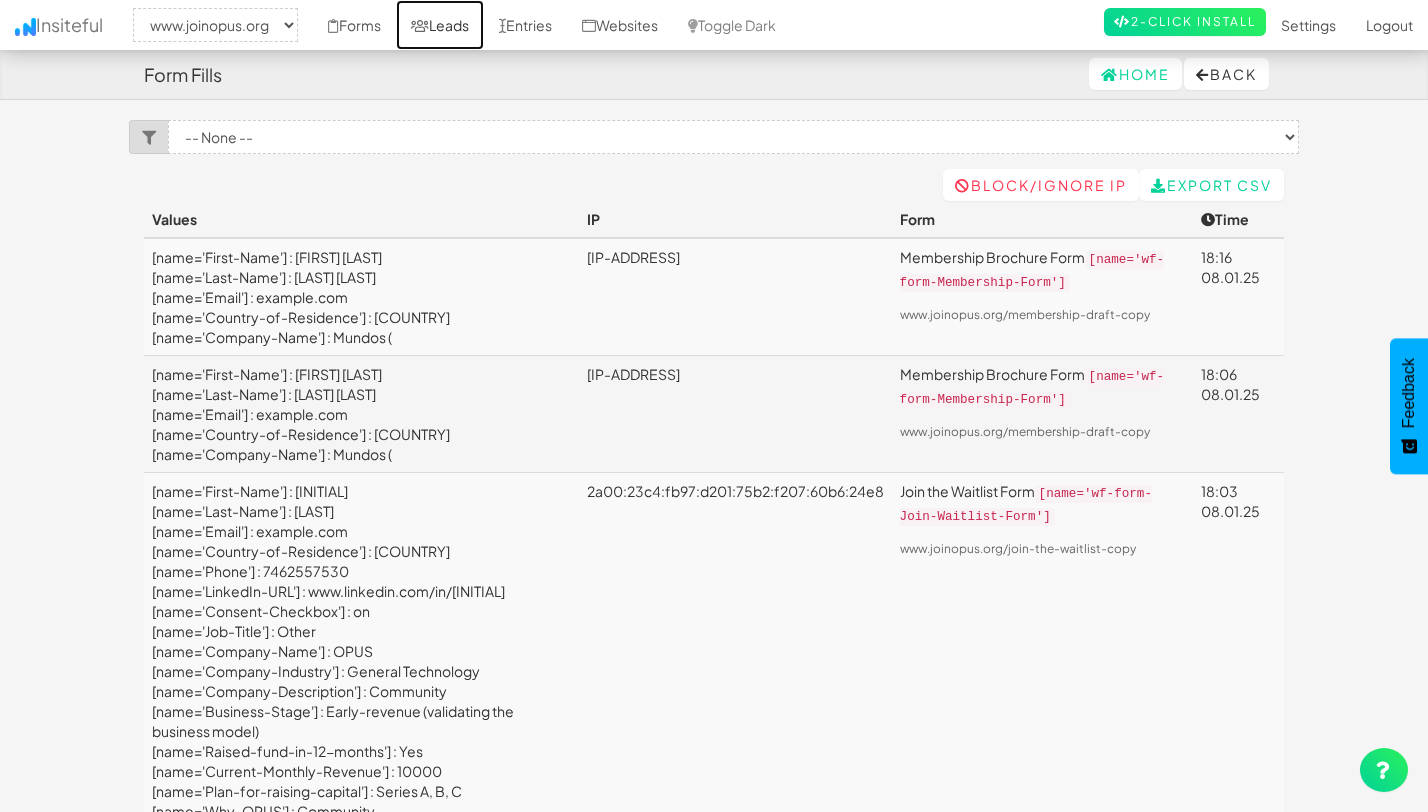click on "Leads" at bounding box center [440, 25] 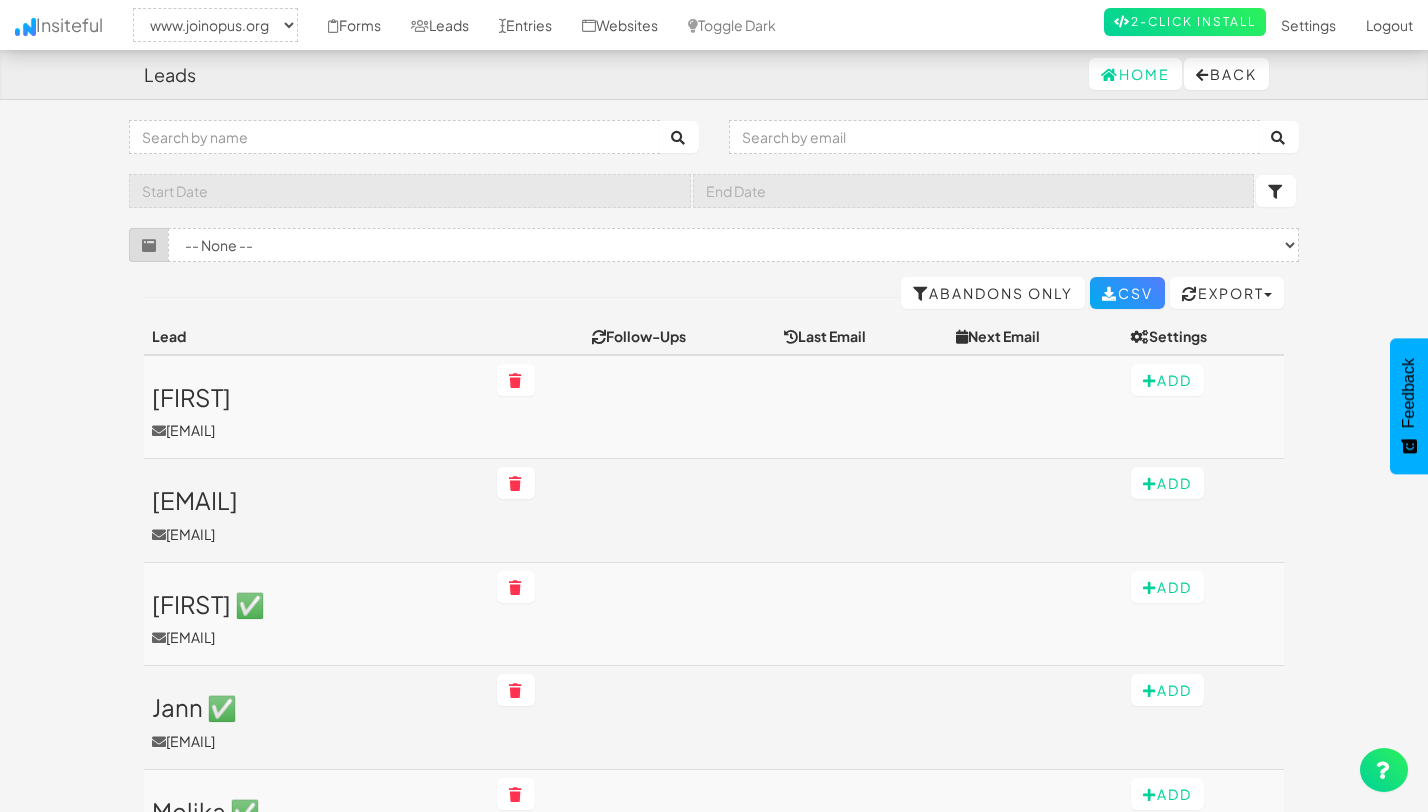 select on "2352" 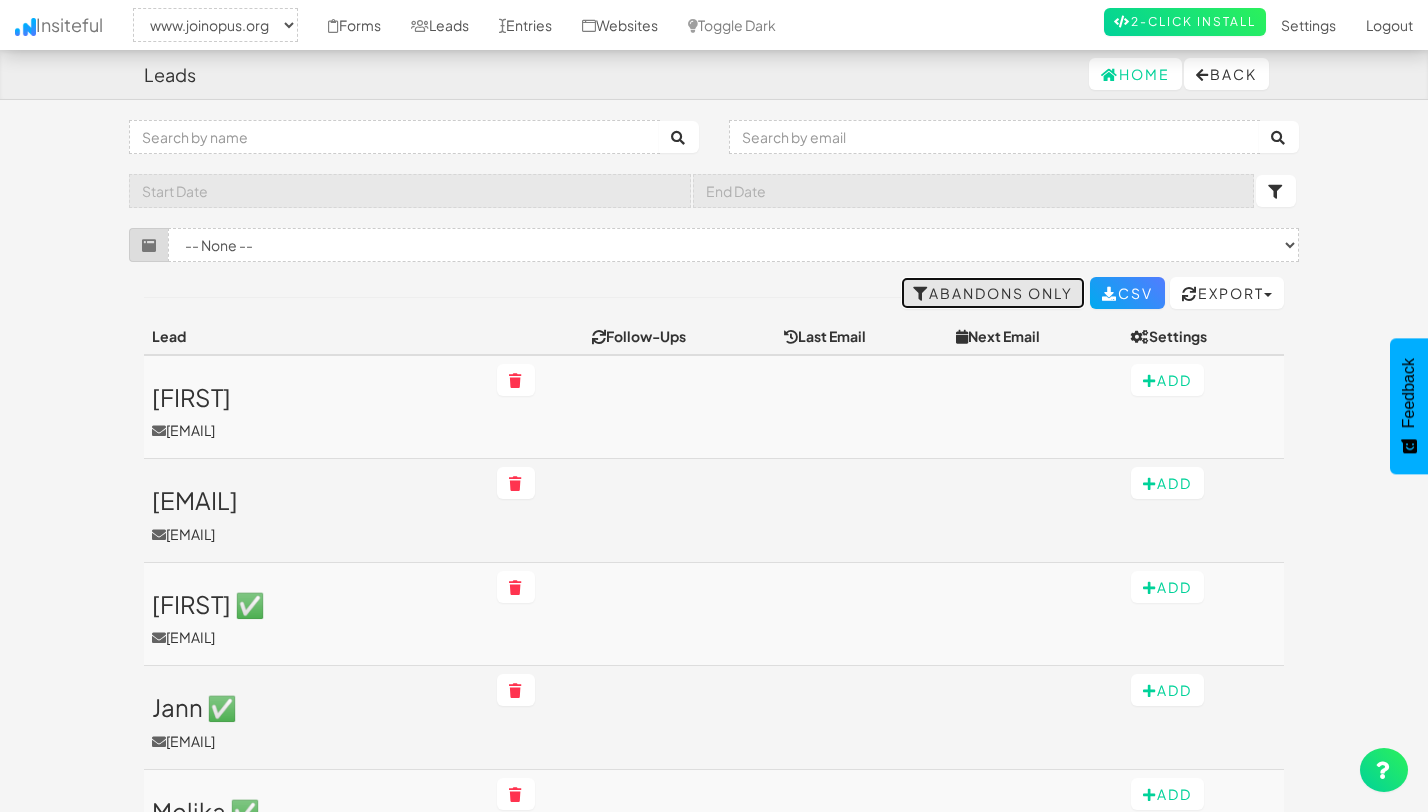 click on "Abandons Only" at bounding box center [993, 293] 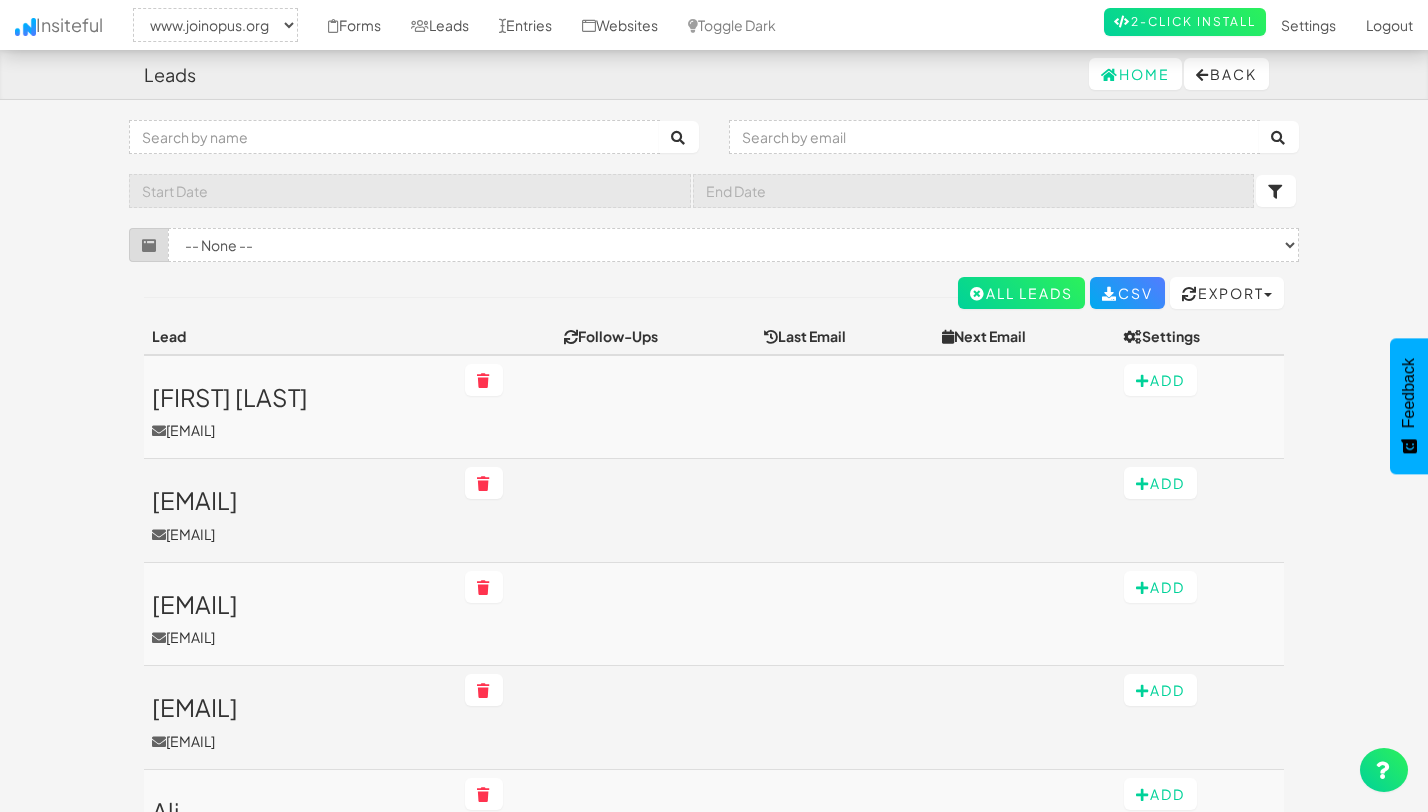 select on "2352" 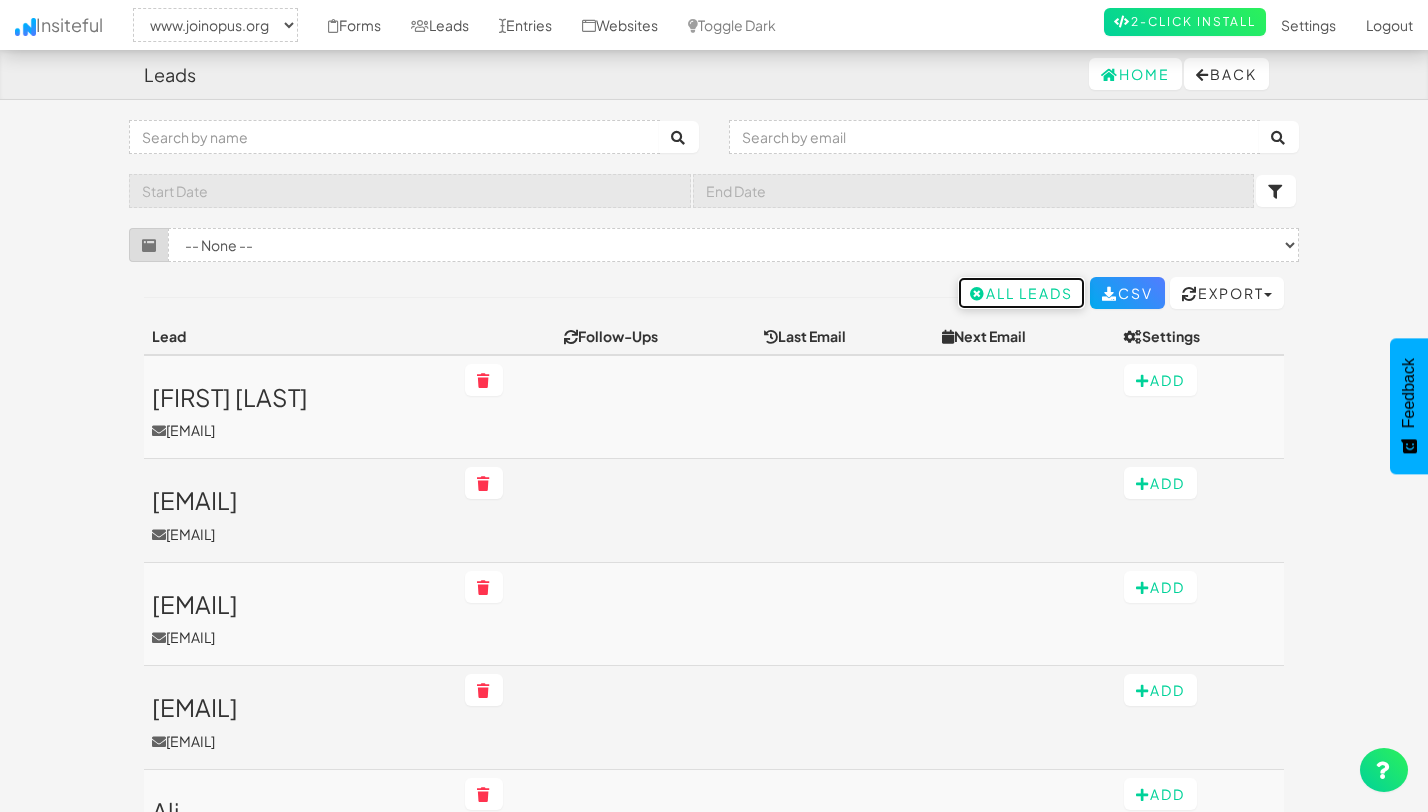 click on "All Leads" at bounding box center (1021, 293) 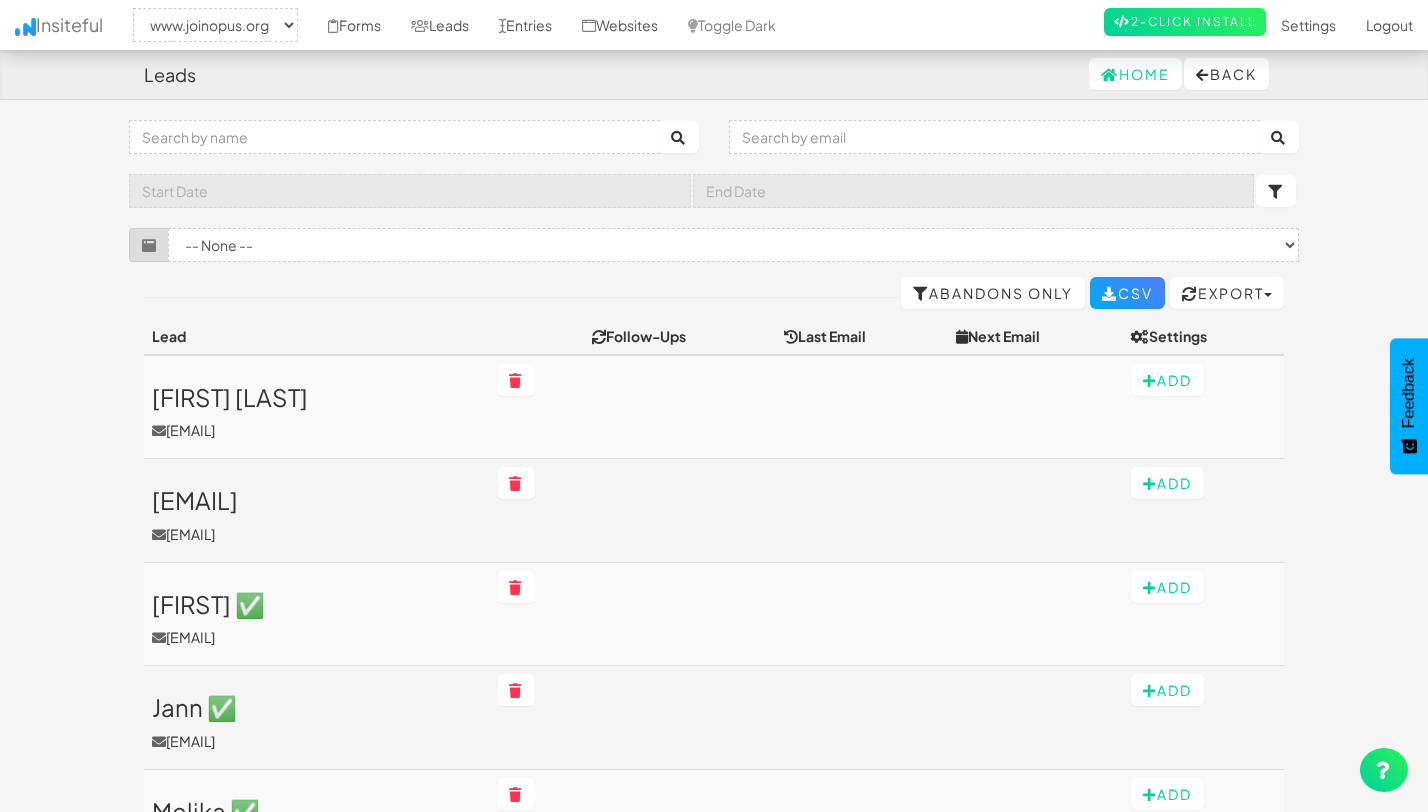 select on "2352" 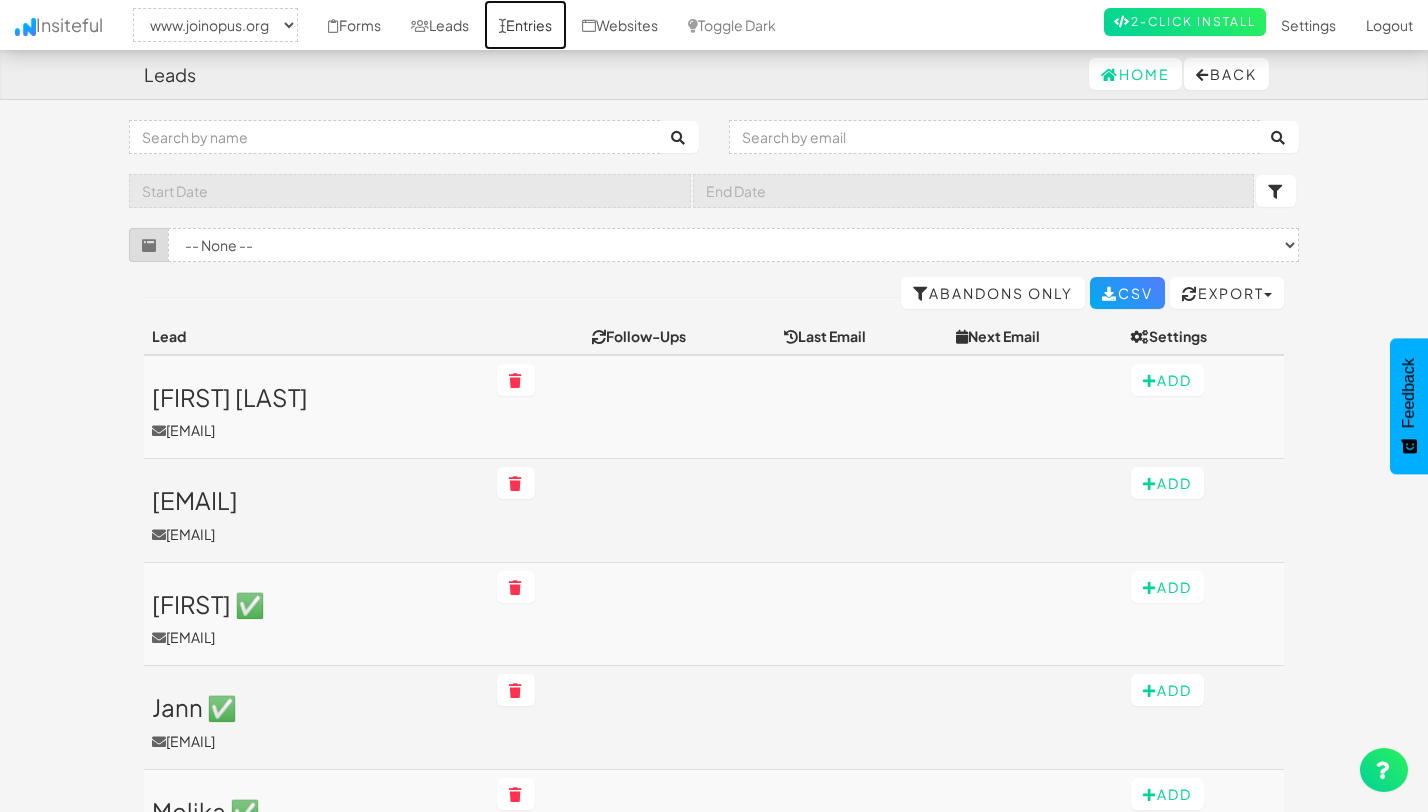 click on "Entries" at bounding box center (525, 25) 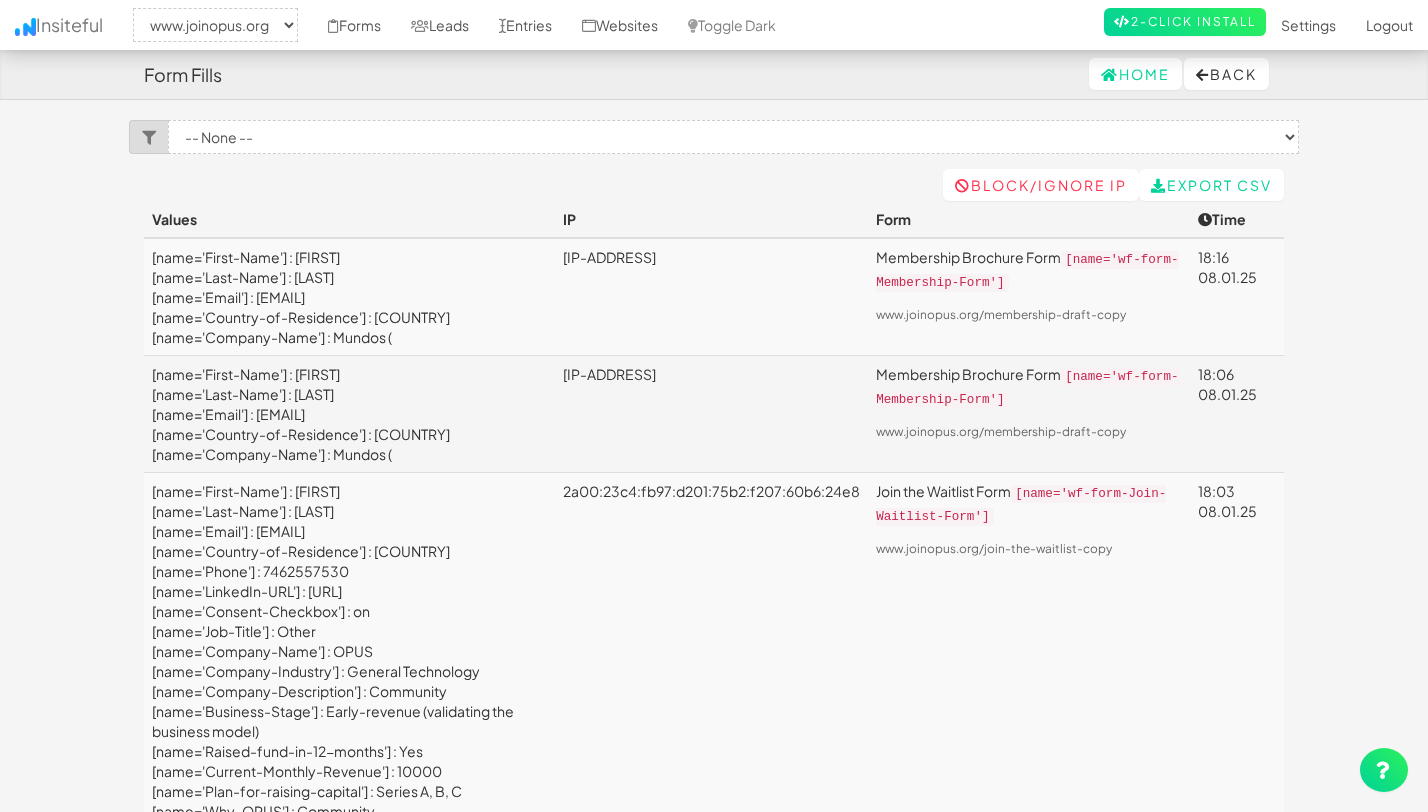 select on "2352" 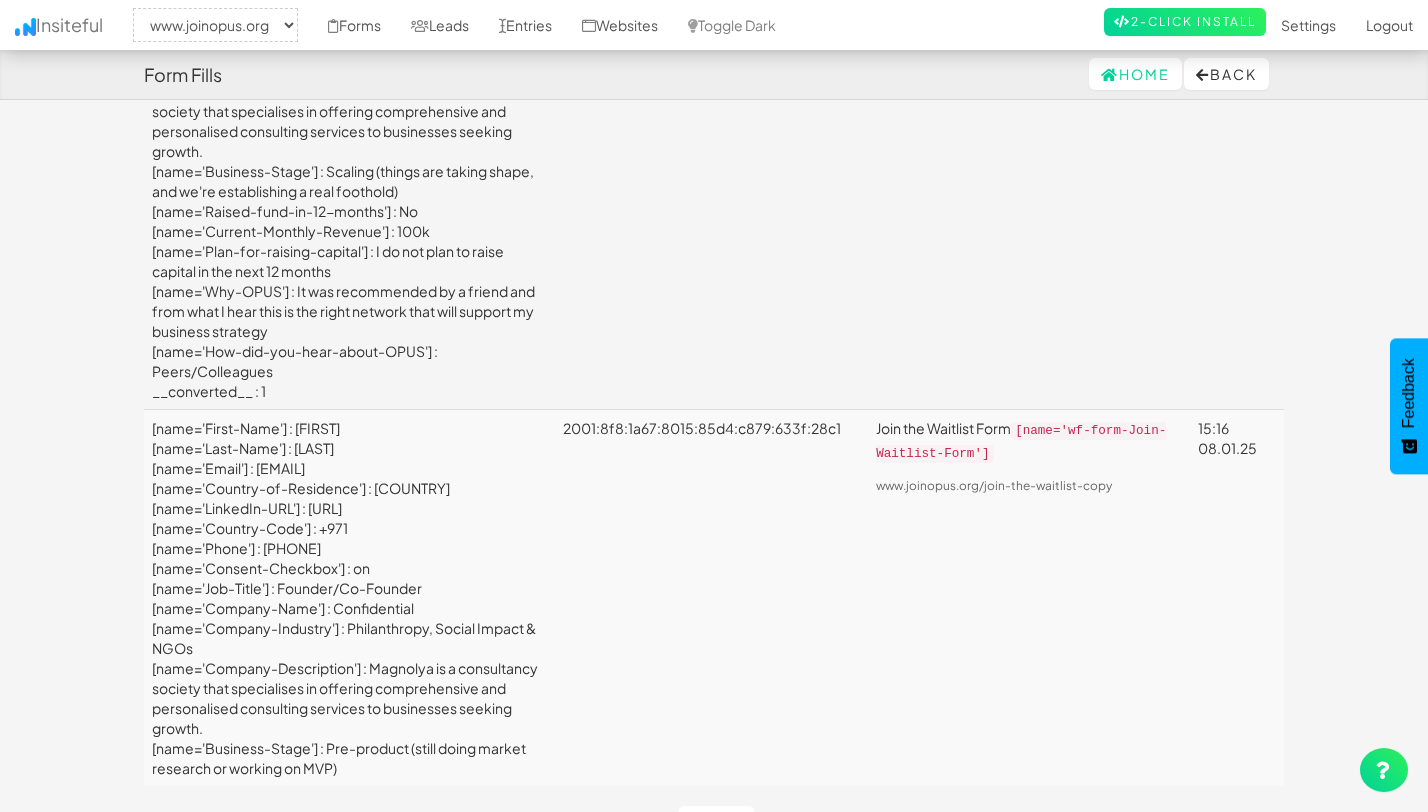 scroll, scrollTop: 7497, scrollLeft: 0, axis: vertical 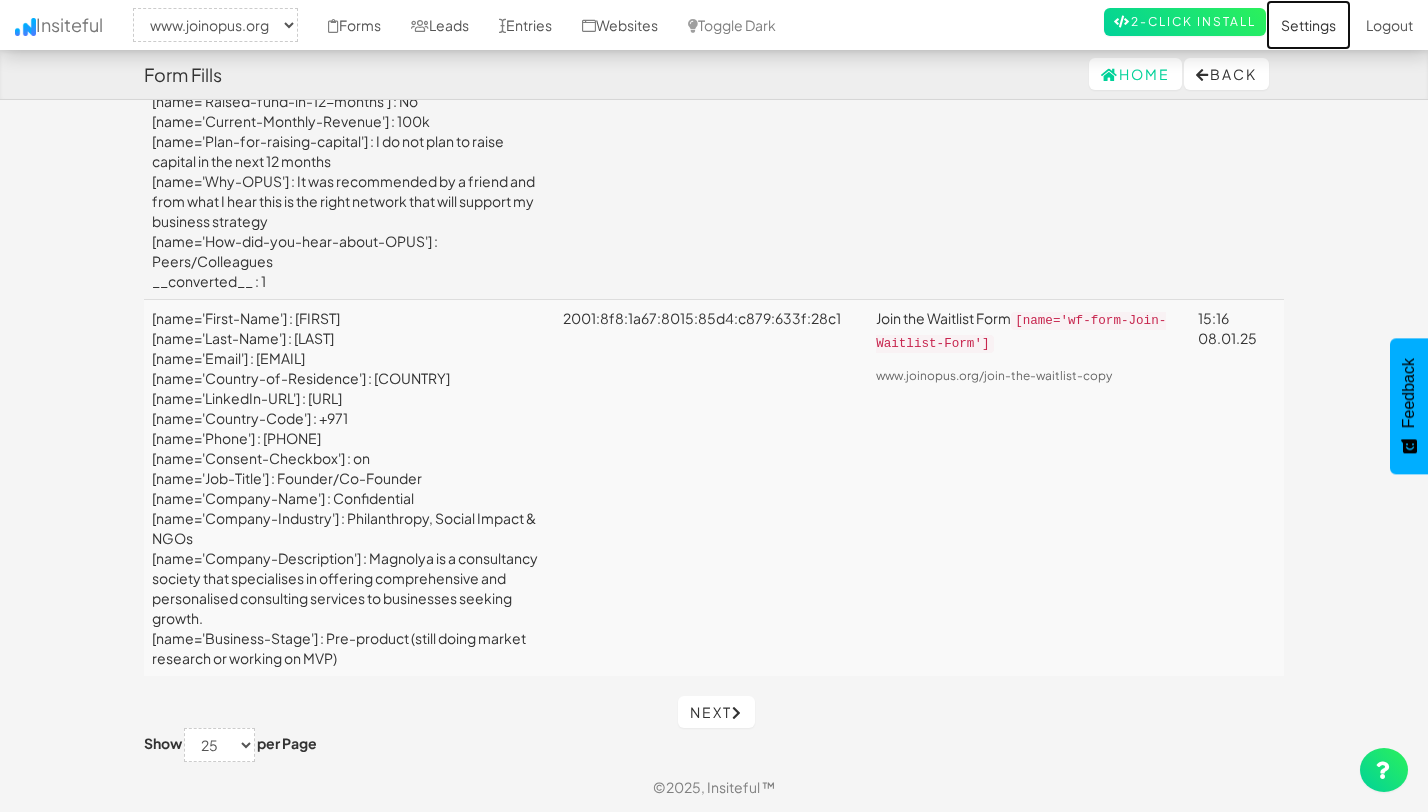click on "Settings" at bounding box center (1308, 25) 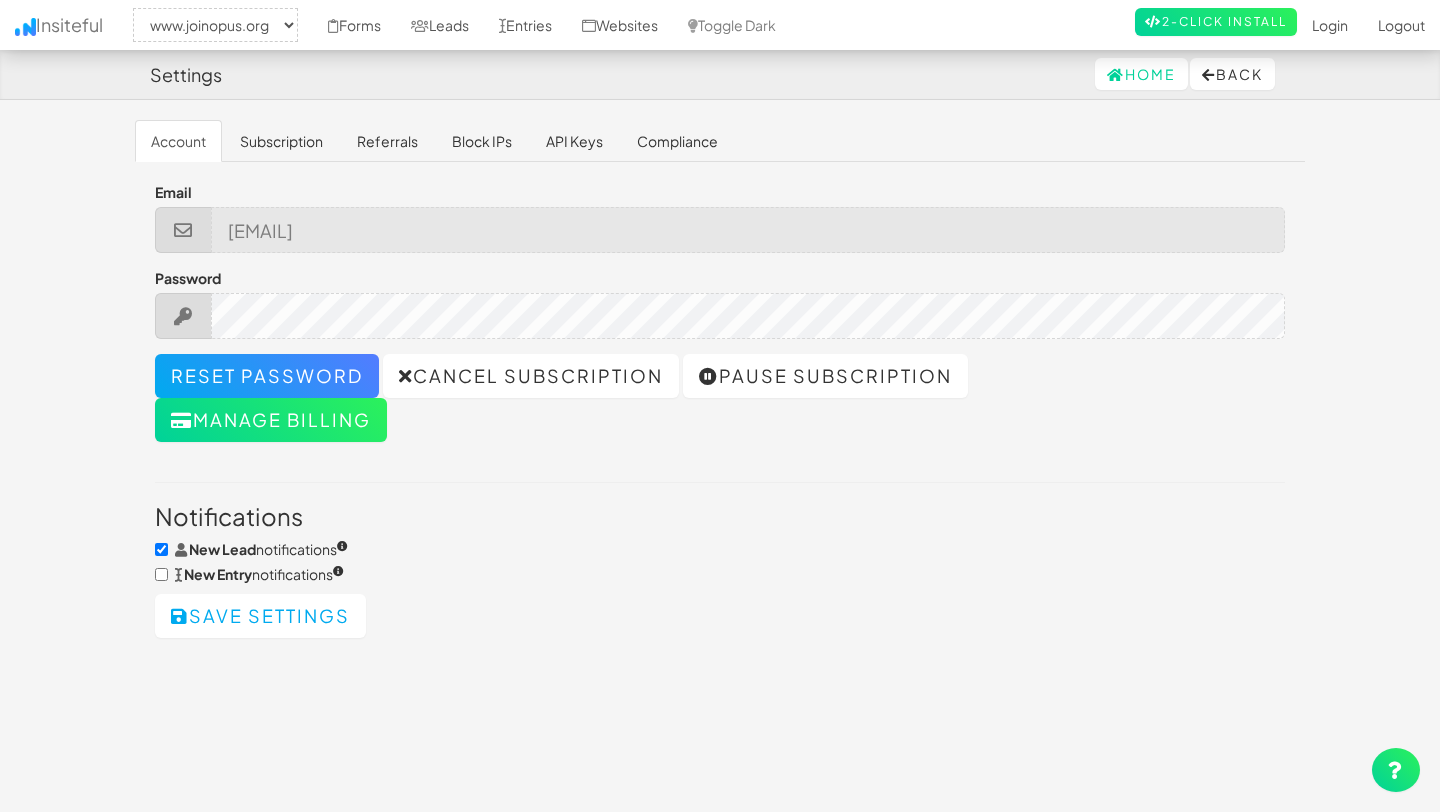 select on "2352" 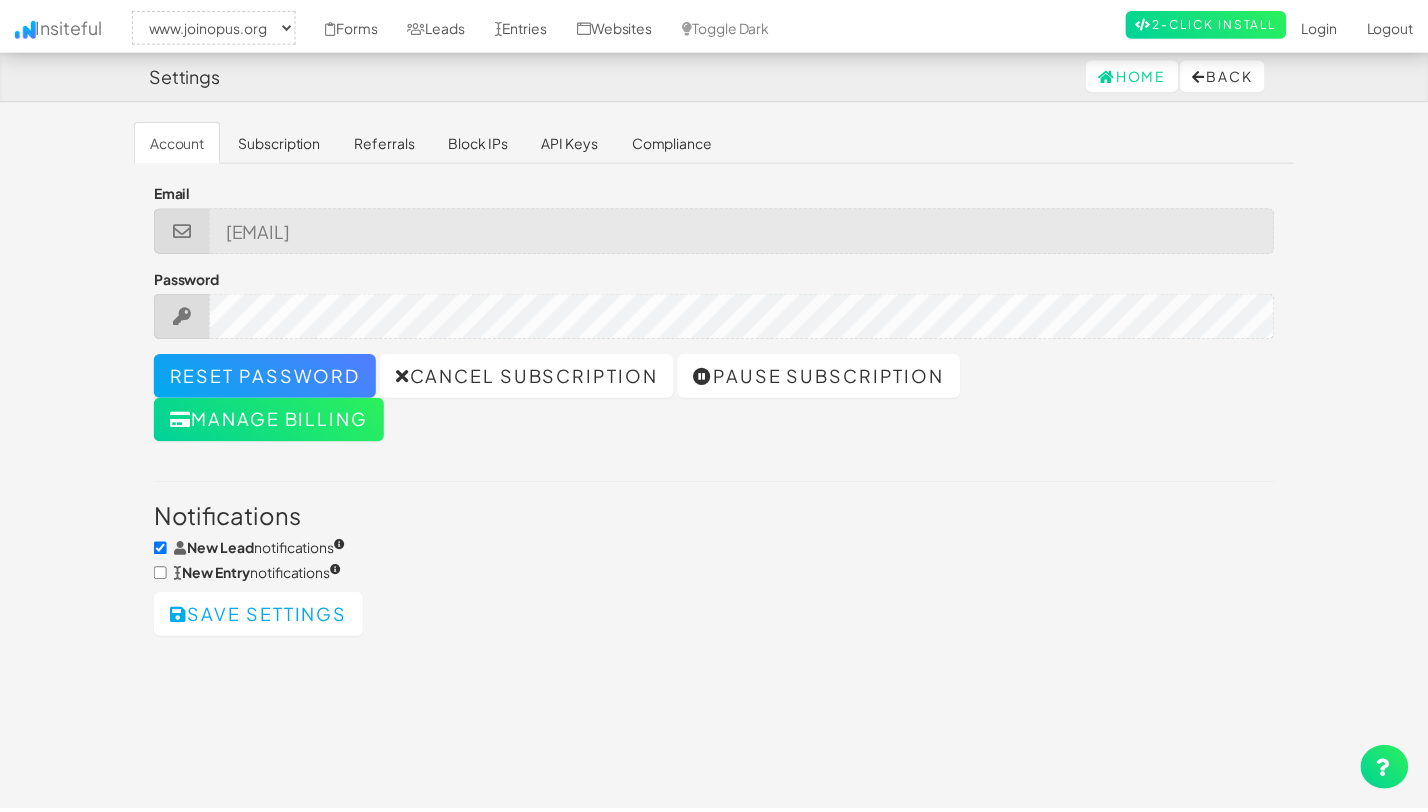 scroll, scrollTop: 0, scrollLeft: 0, axis: both 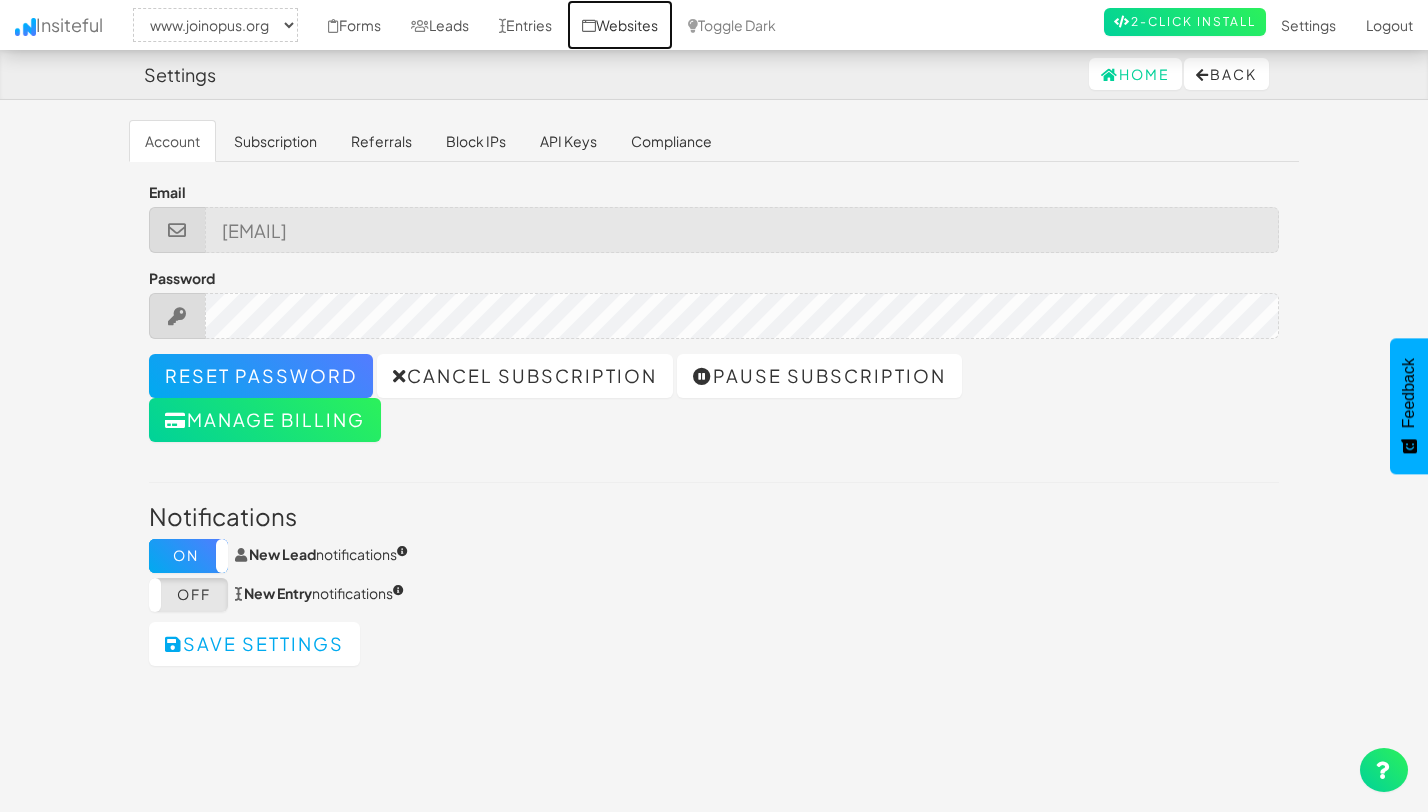 click on "Websites" at bounding box center [620, 25] 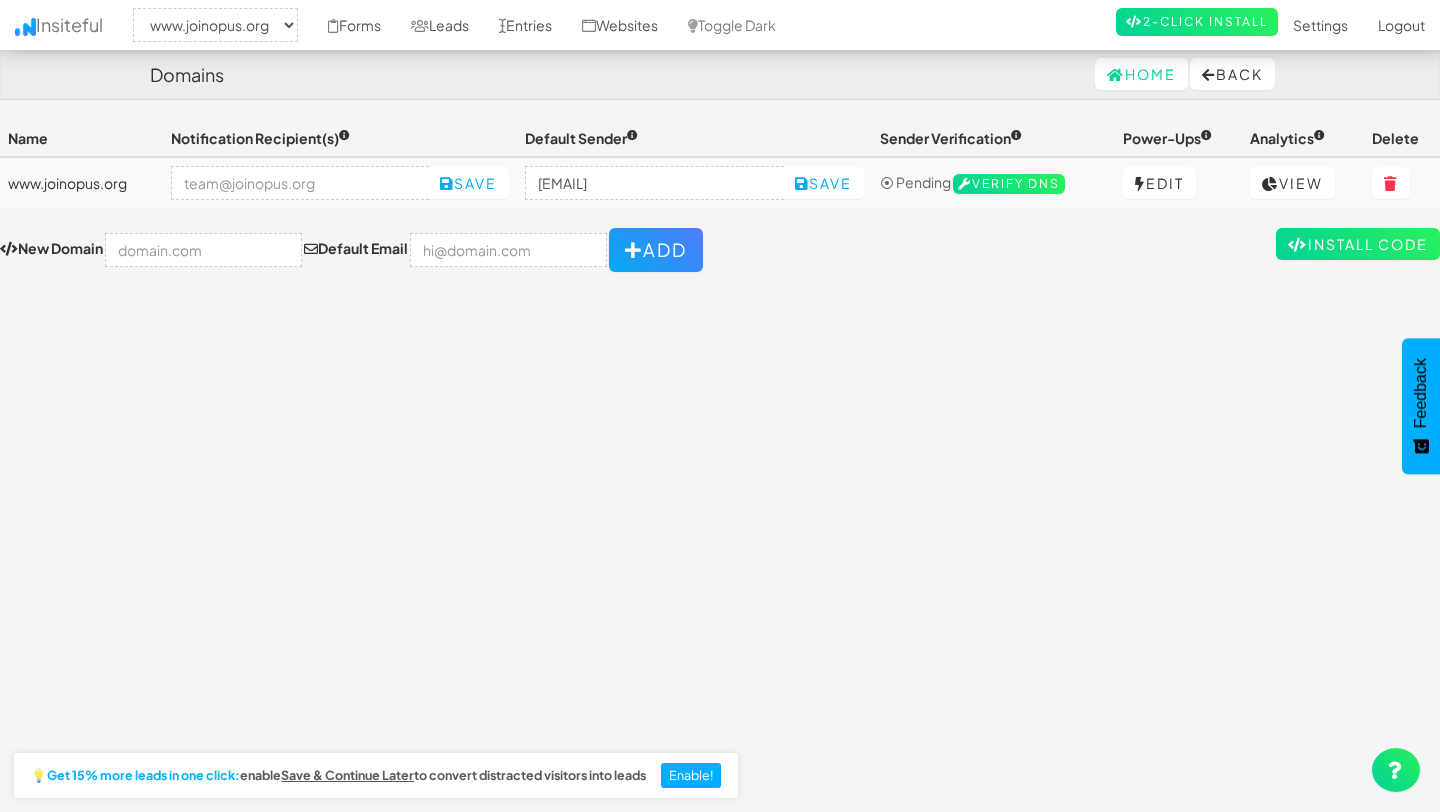 select on "2352" 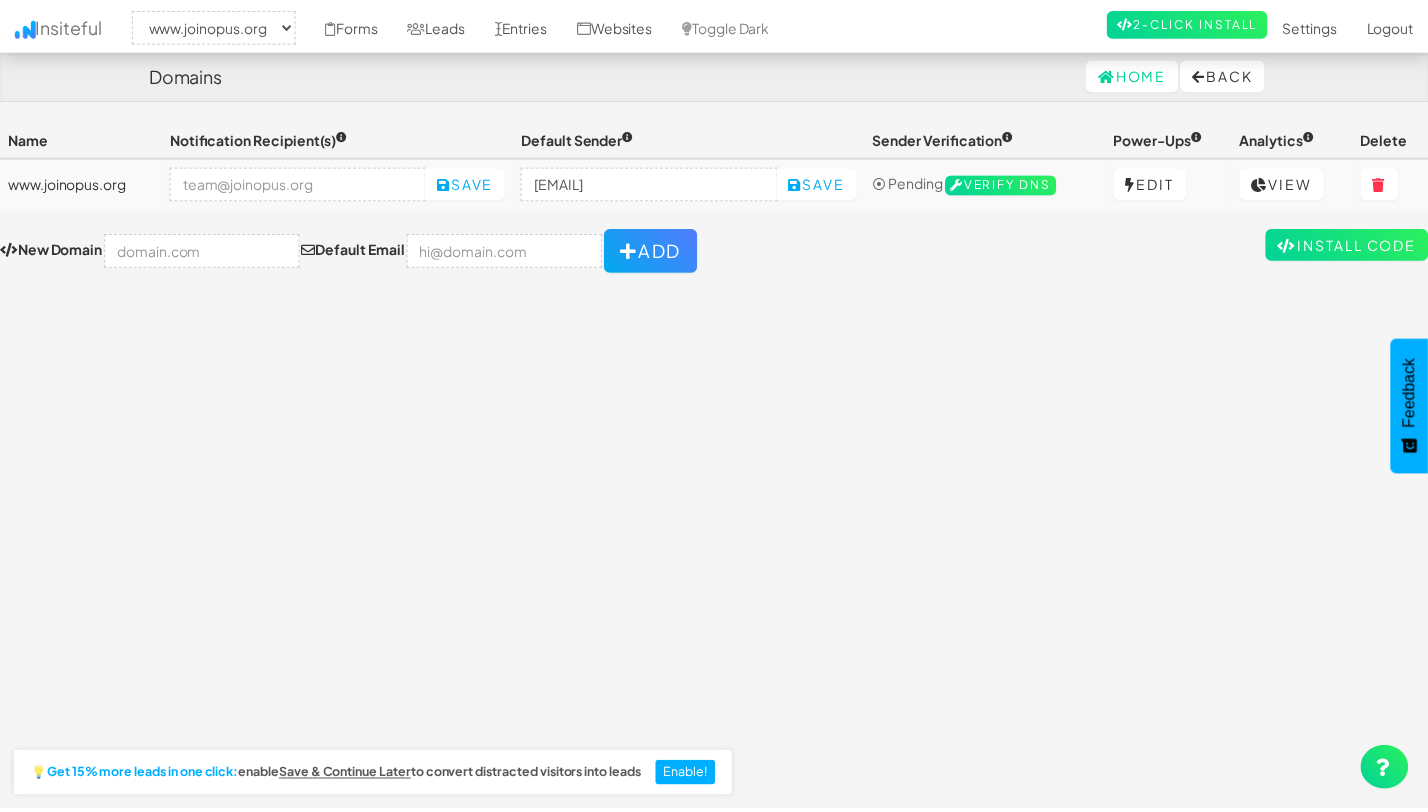 scroll, scrollTop: 0, scrollLeft: 0, axis: both 